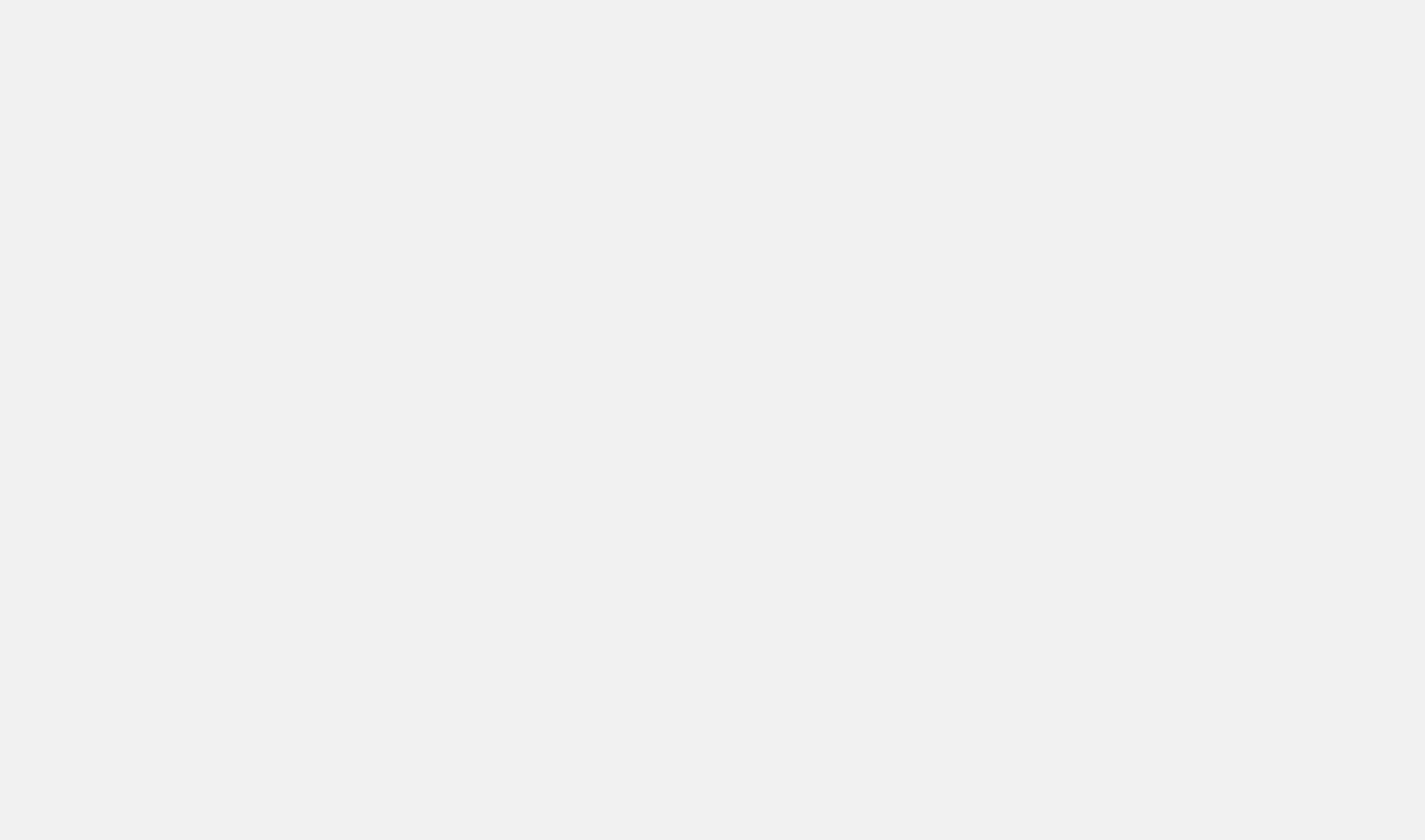 scroll, scrollTop: 0, scrollLeft: 0, axis: both 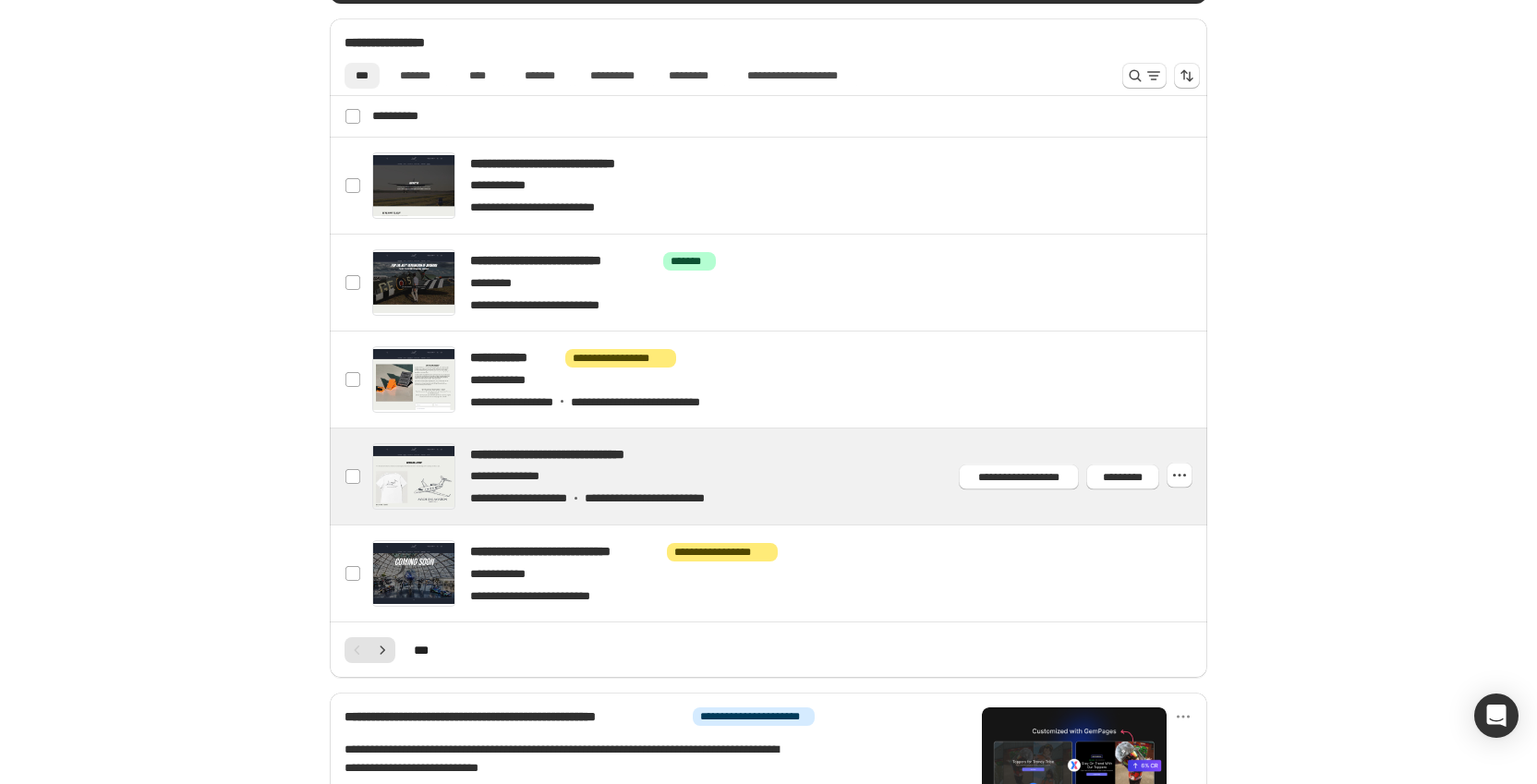 click at bounding box center (791, 476) 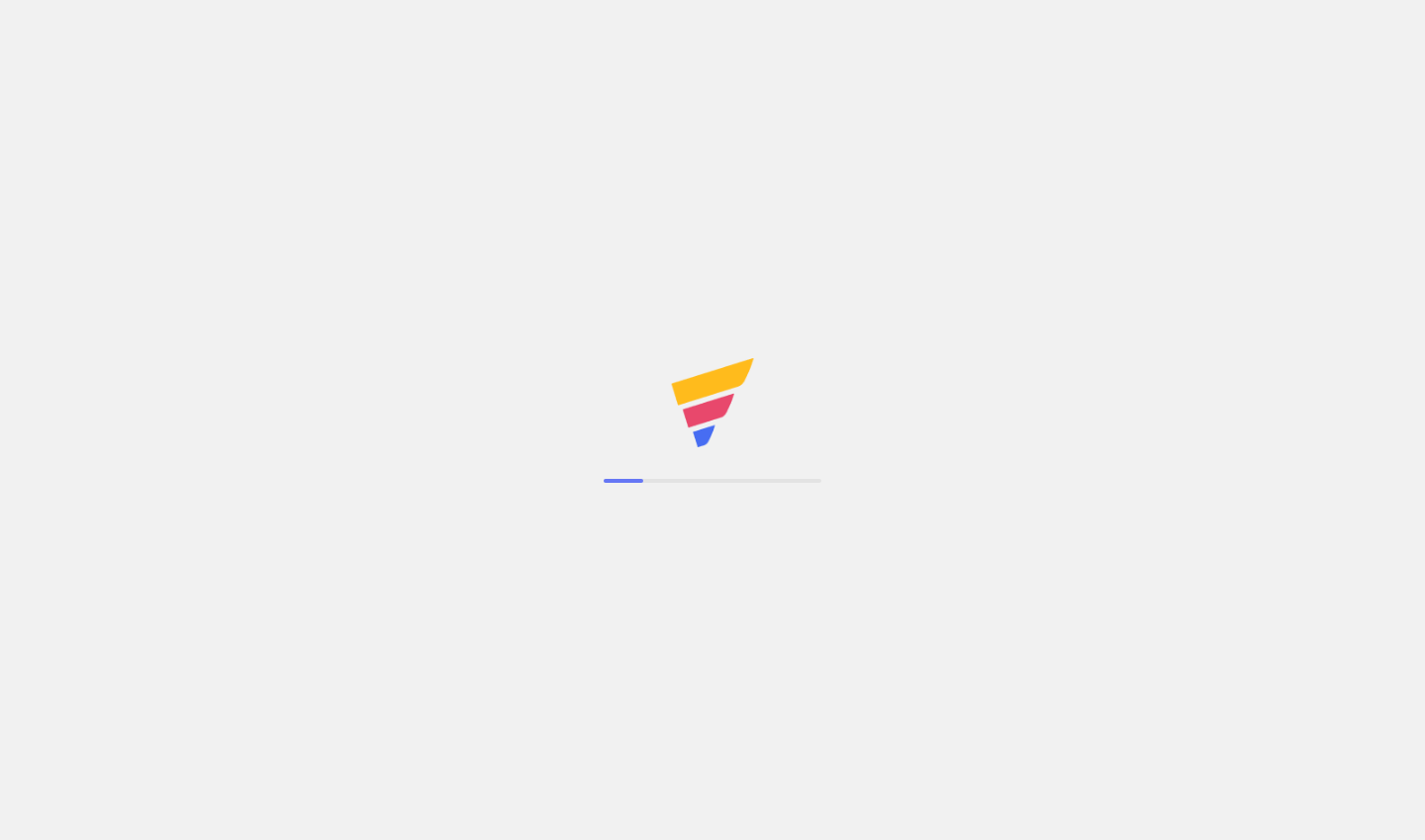 scroll, scrollTop: 0, scrollLeft: 0, axis: both 